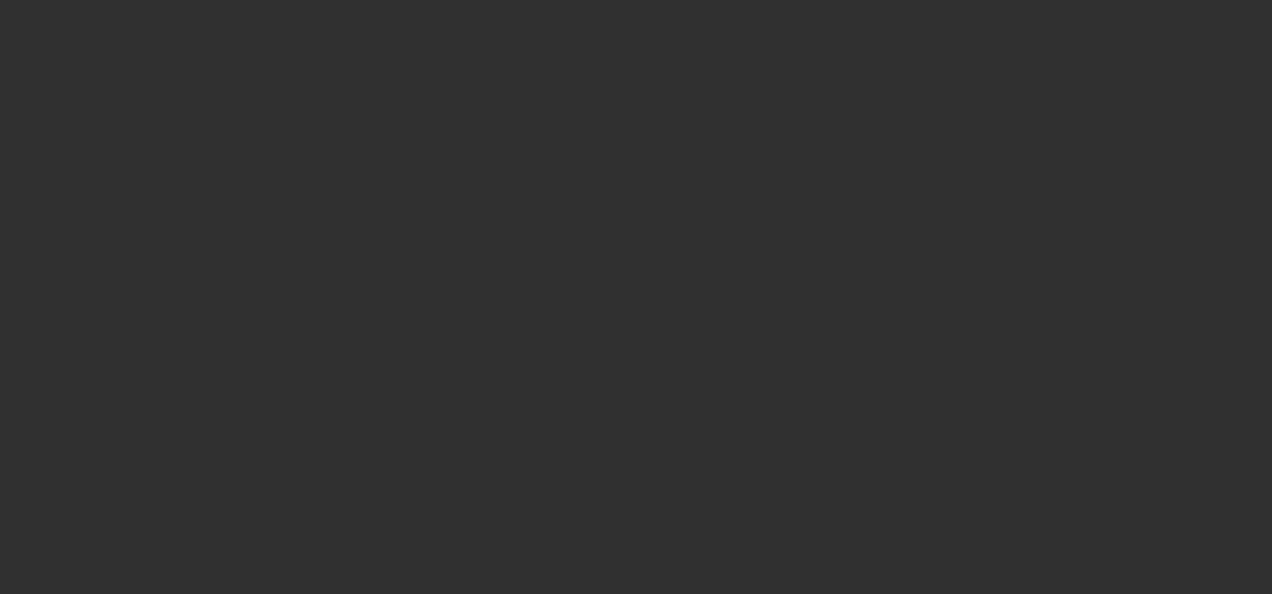scroll, scrollTop: 0, scrollLeft: 0, axis: both 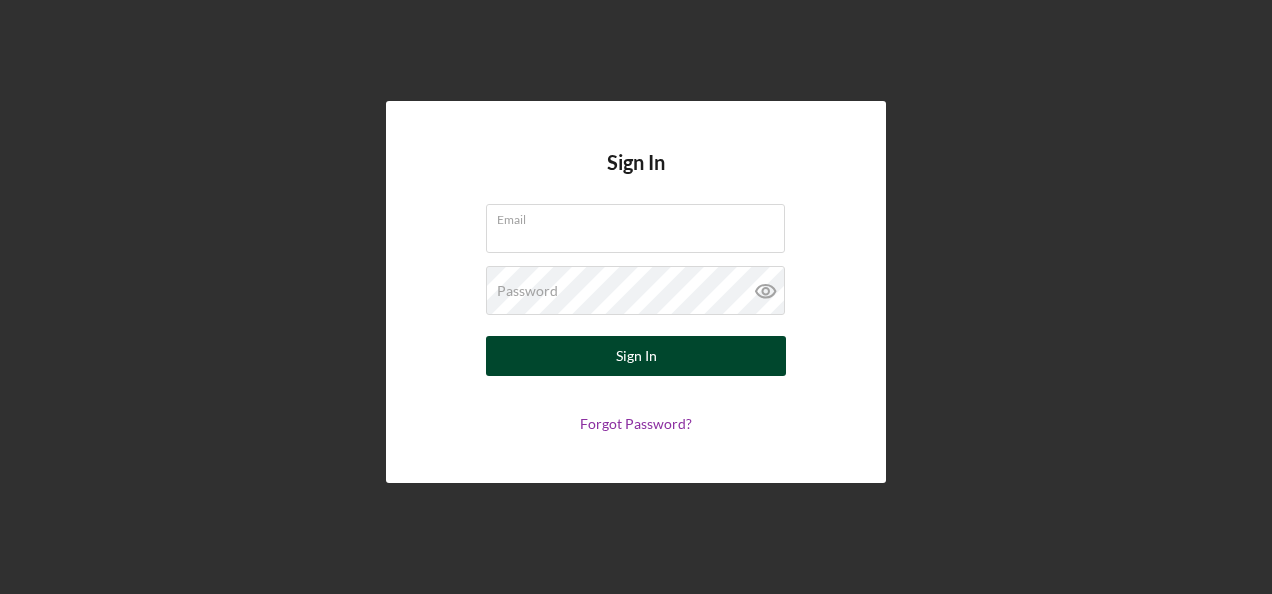type on "[EMAIL]" 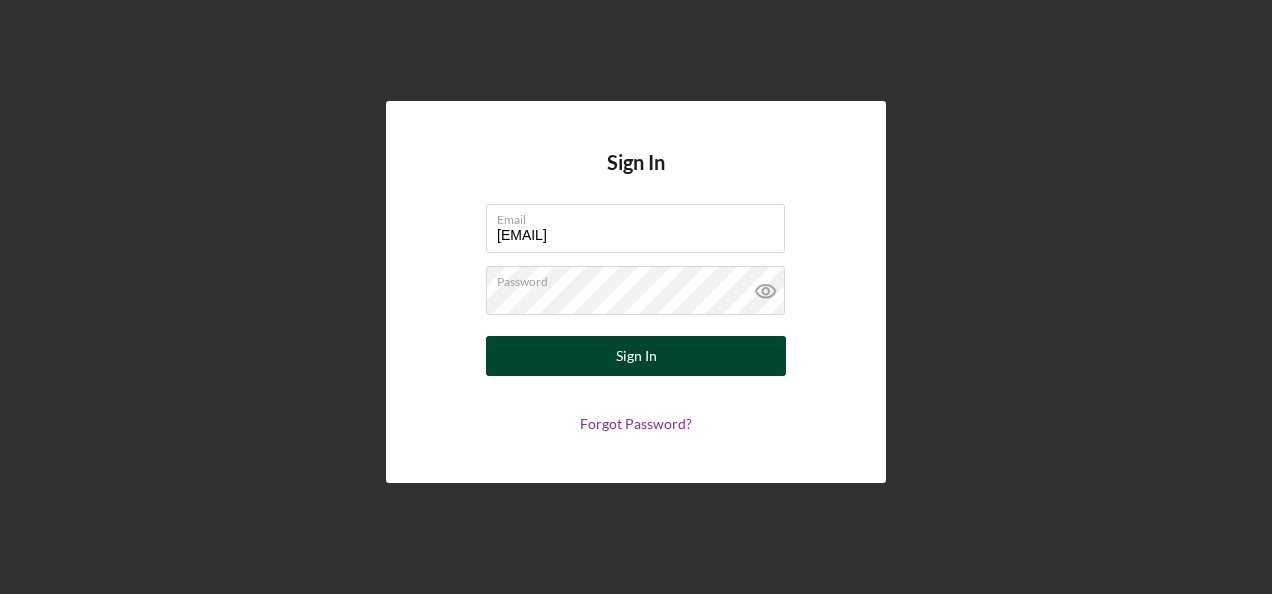click on "Sign In" at bounding box center (636, 356) 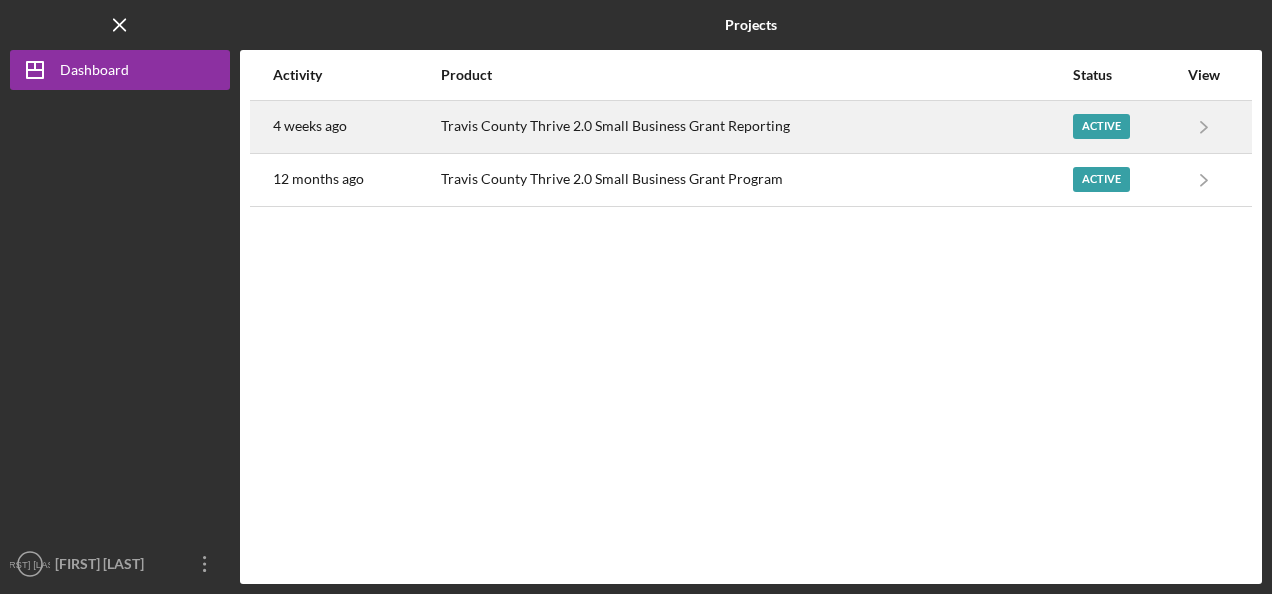 click on "Active" at bounding box center (1101, 126) 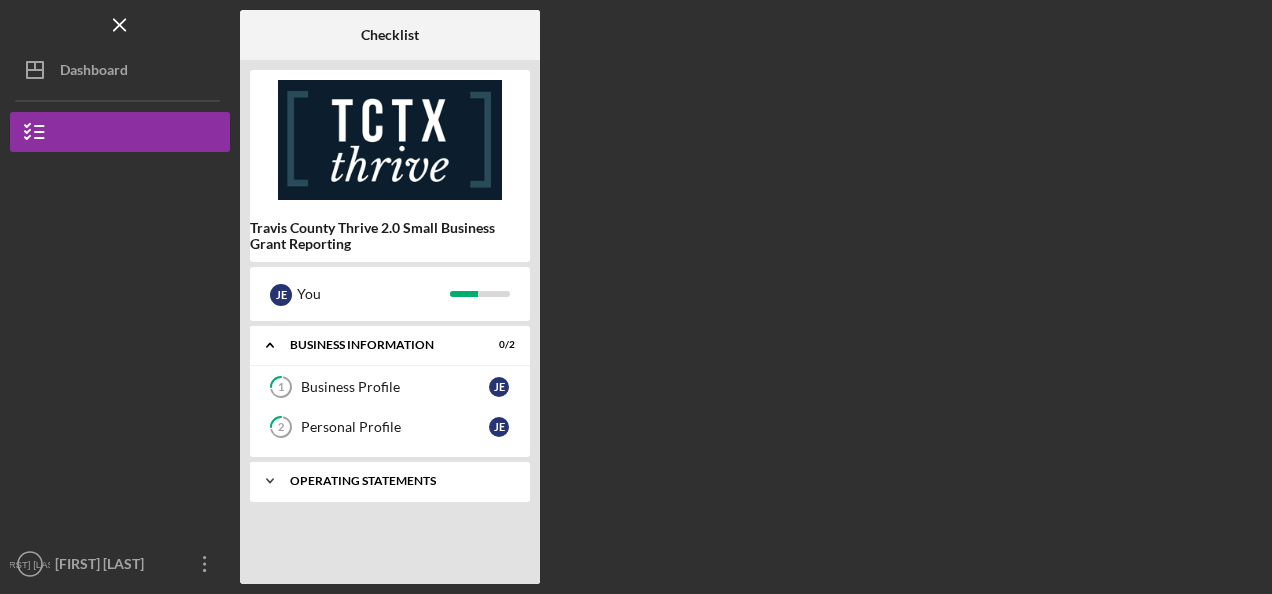 click on "Icon/Expander Operating Statements 7 / 13" at bounding box center (390, 481) 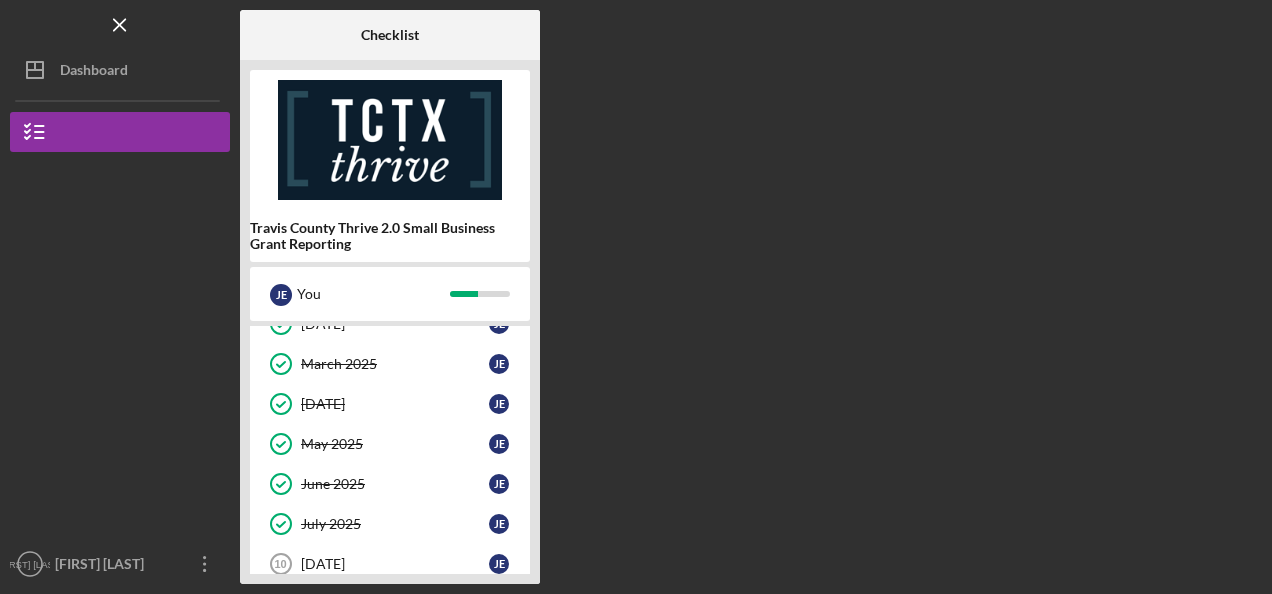 scroll, scrollTop: 240, scrollLeft: 0, axis: vertical 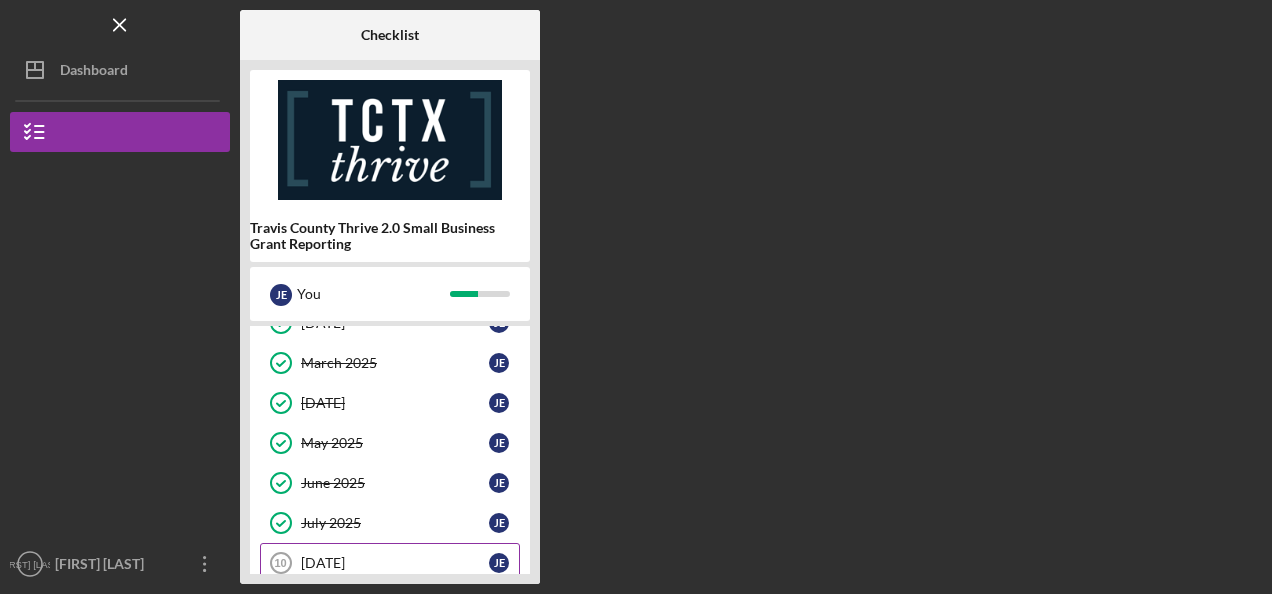 click on "[DATE]" at bounding box center (395, 563) 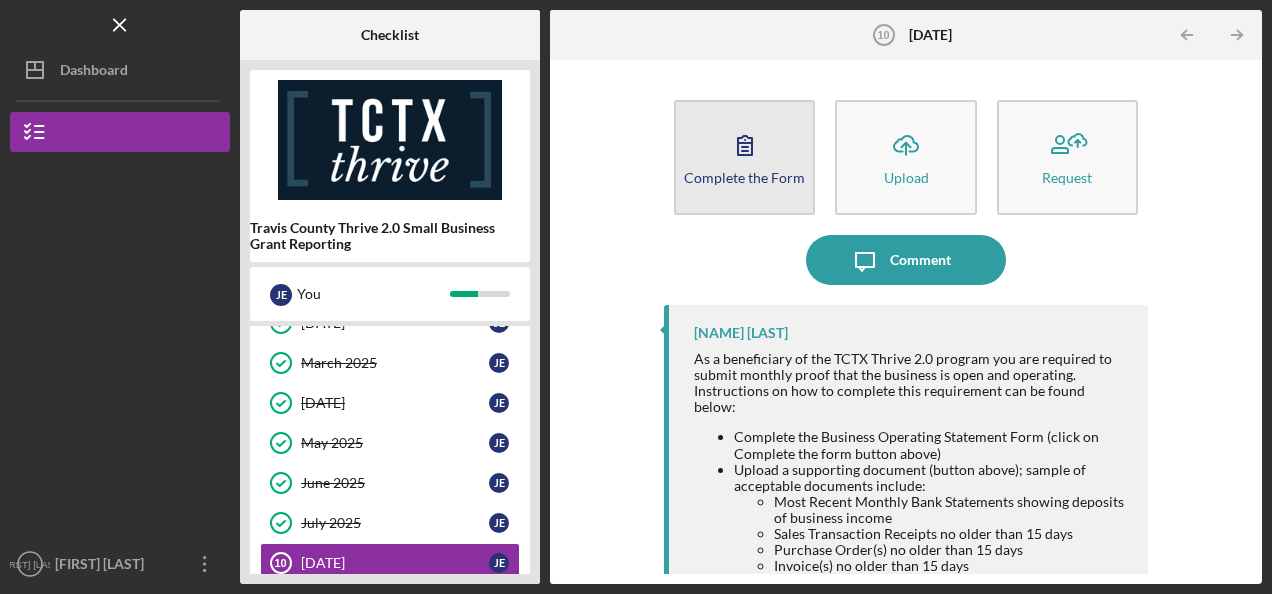 click 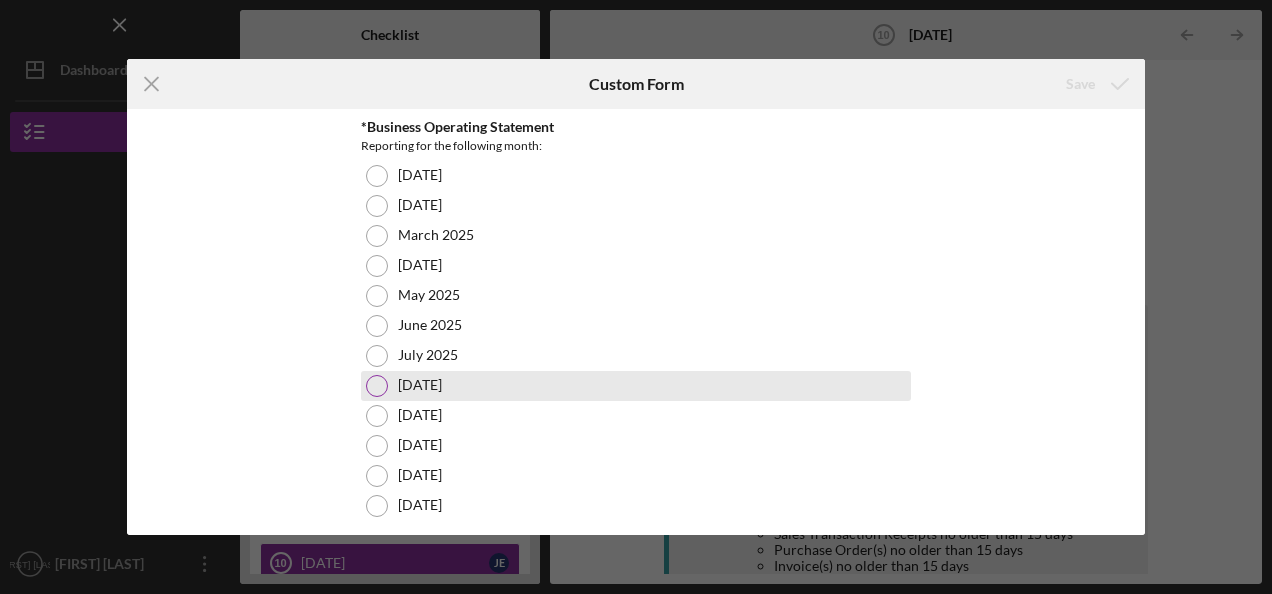 click at bounding box center [377, 386] 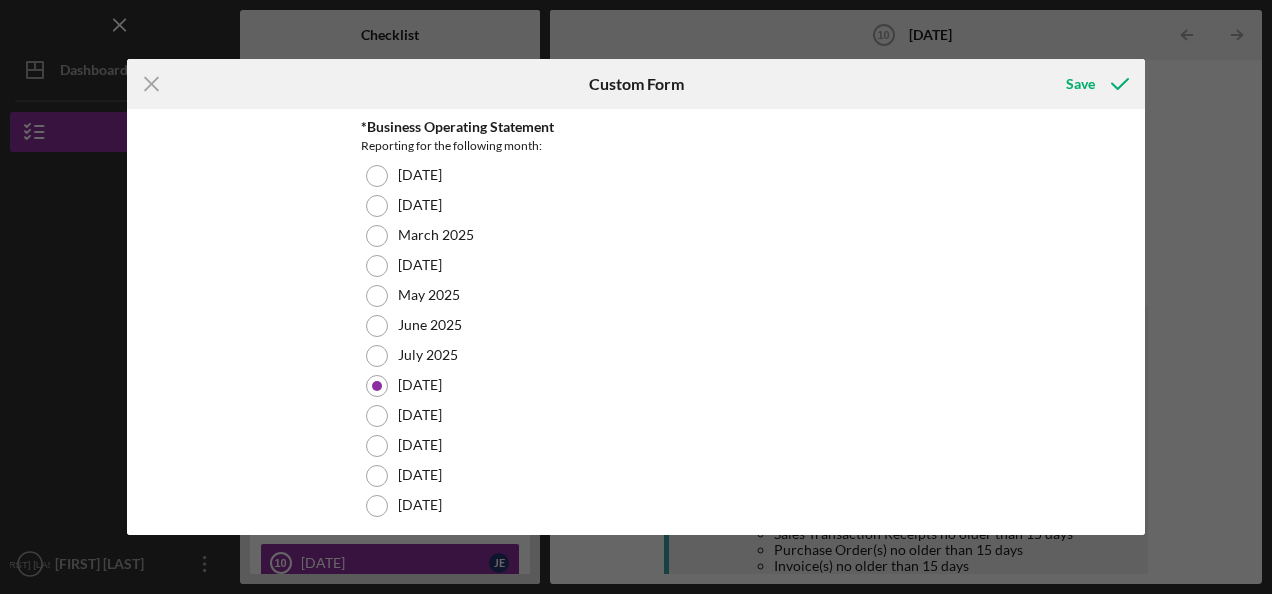 drag, startPoint x: 1138, startPoint y: 184, endPoint x: 1143, endPoint y: 235, distance: 51.24451 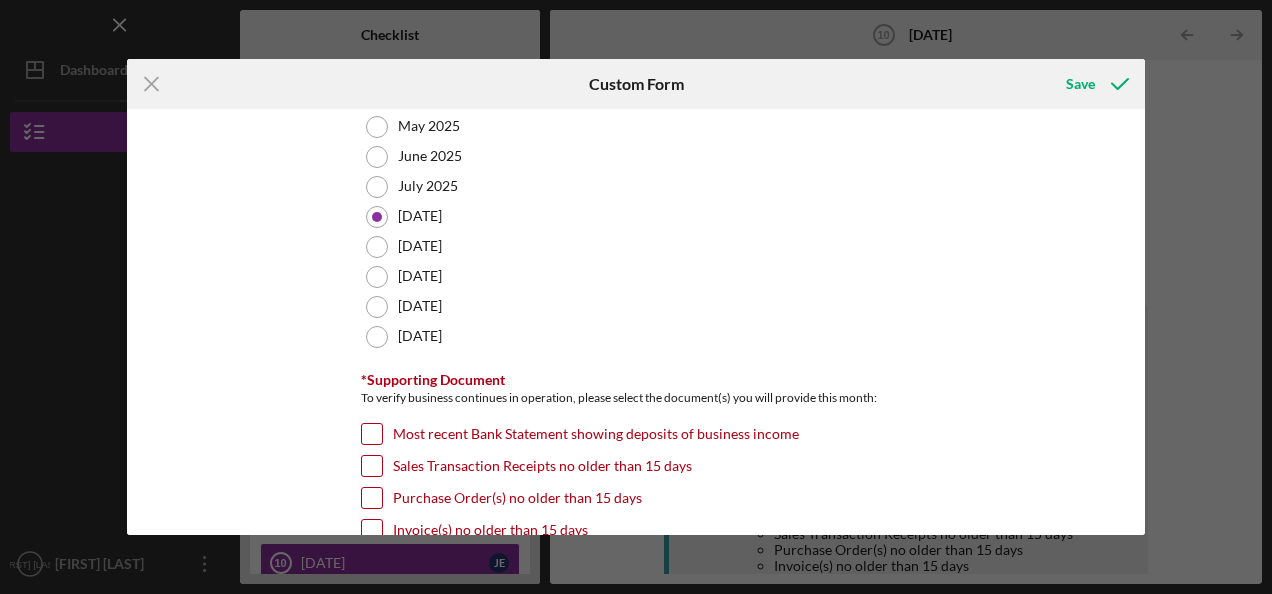 scroll, scrollTop: 182, scrollLeft: 0, axis: vertical 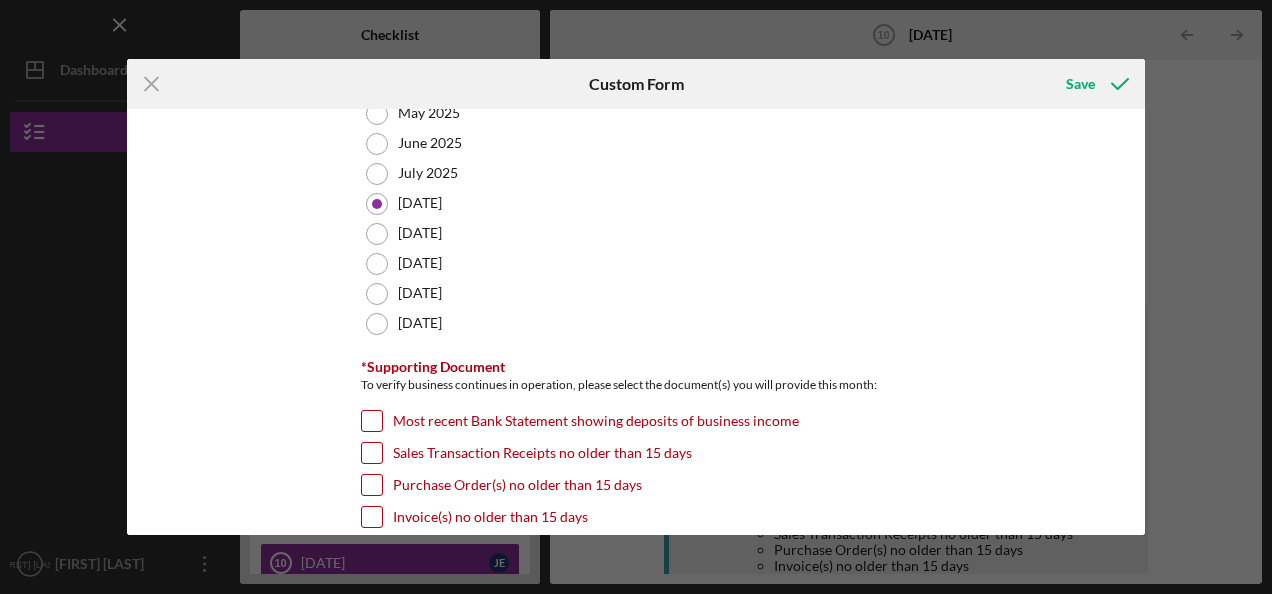 click on "Invoice(s) no older than 15 days" at bounding box center [372, 517] 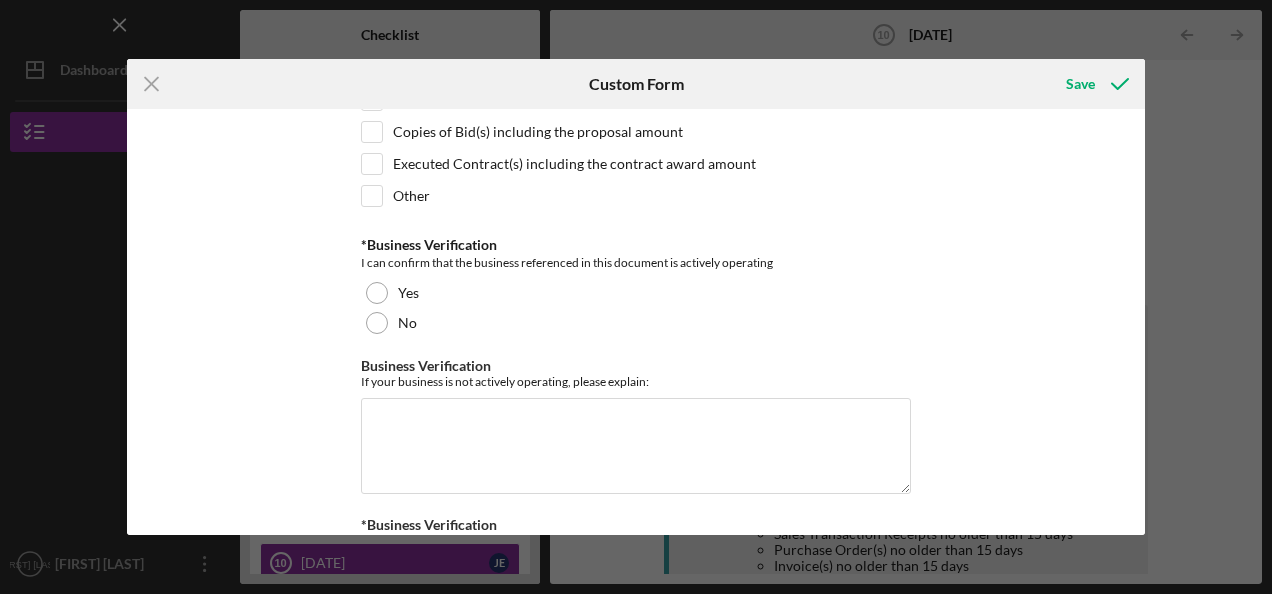 scroll, scrollTop: 602, scrollLeft: 0, axis: vertical 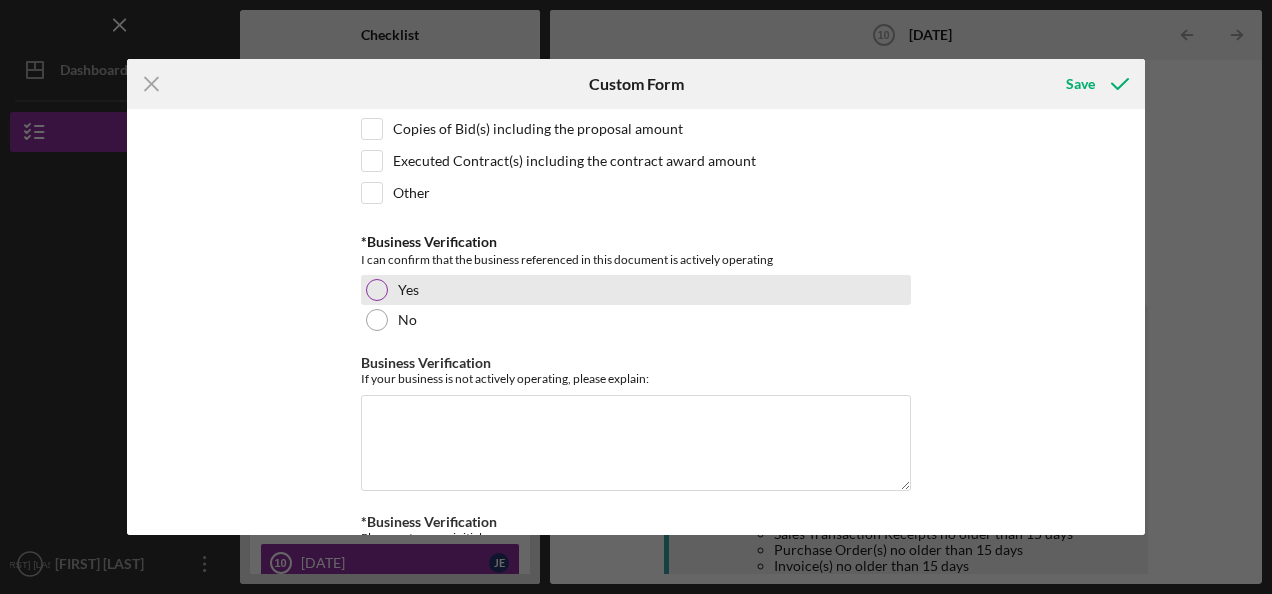 click at bounding box center [377, 290] 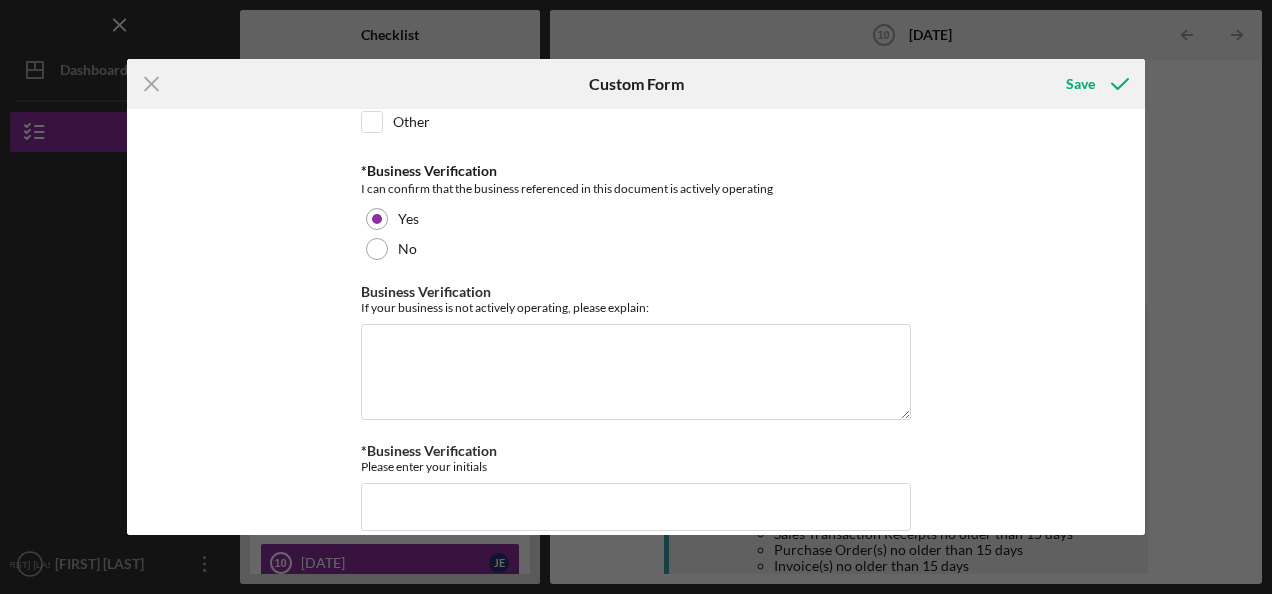 scroll, scrollTop: 699, scrollLeft: 0, axis: vertical 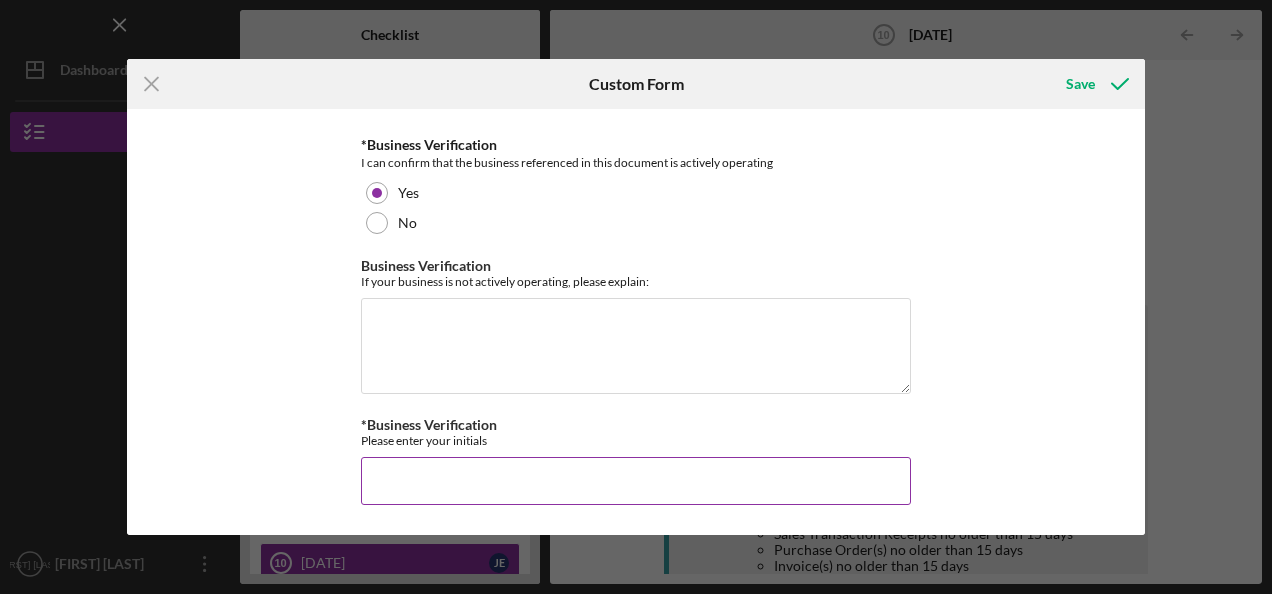 click on "*Business Verification" at bounding box center [636, 481] 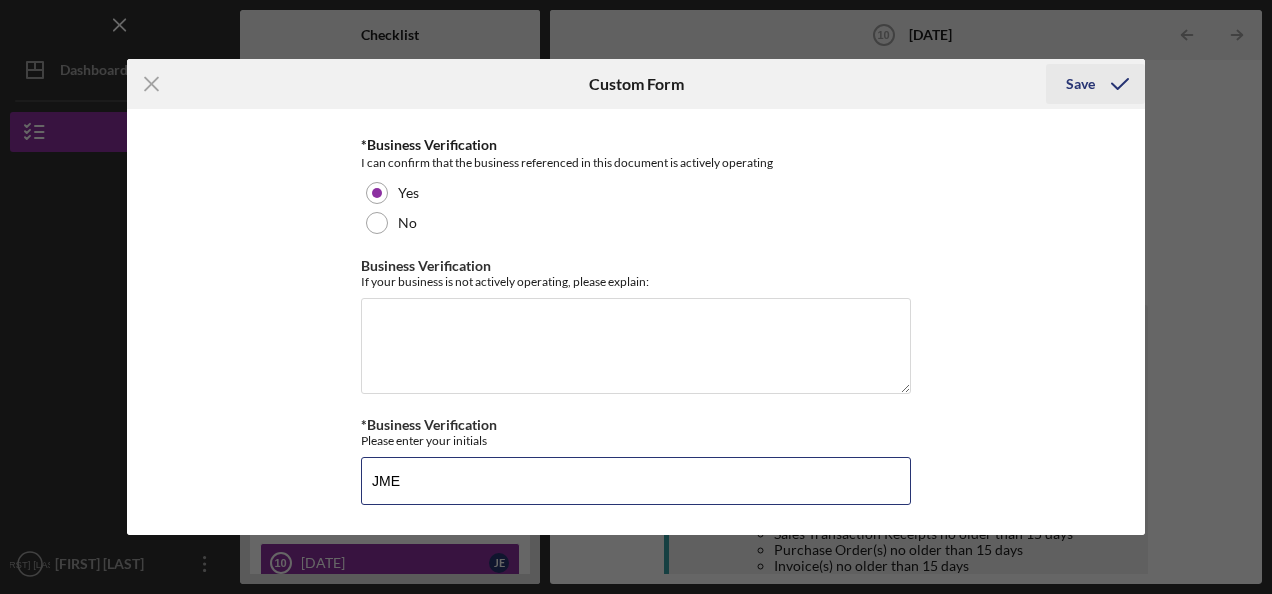 type on "JME" 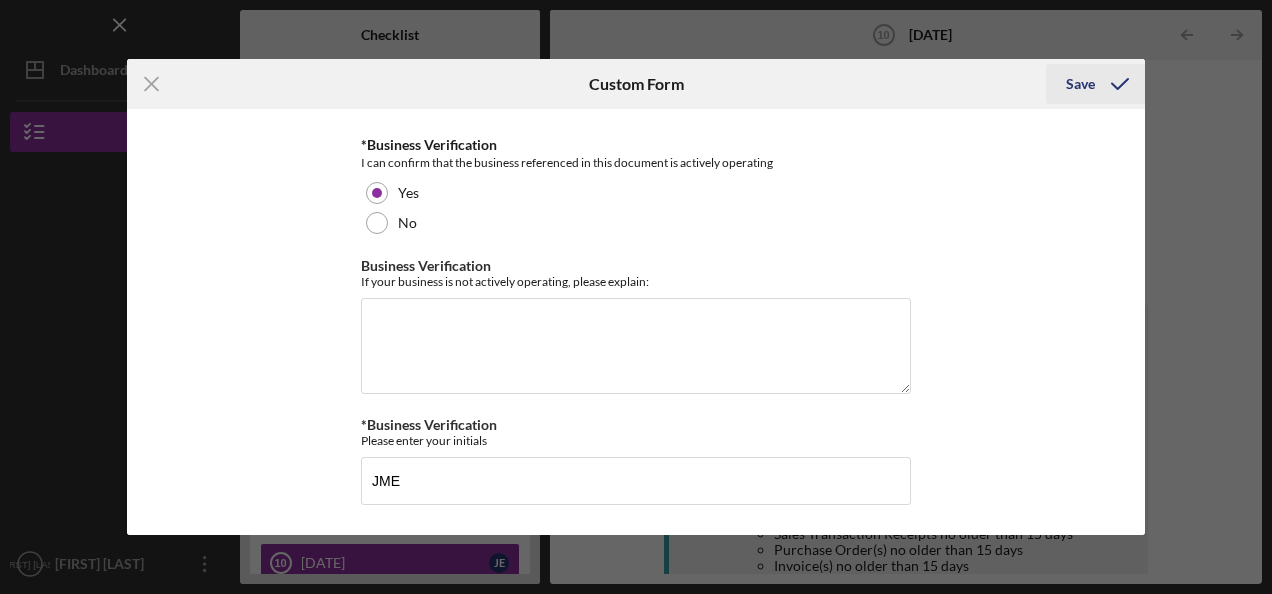click on "Save" at bounding box center (1080, 84) 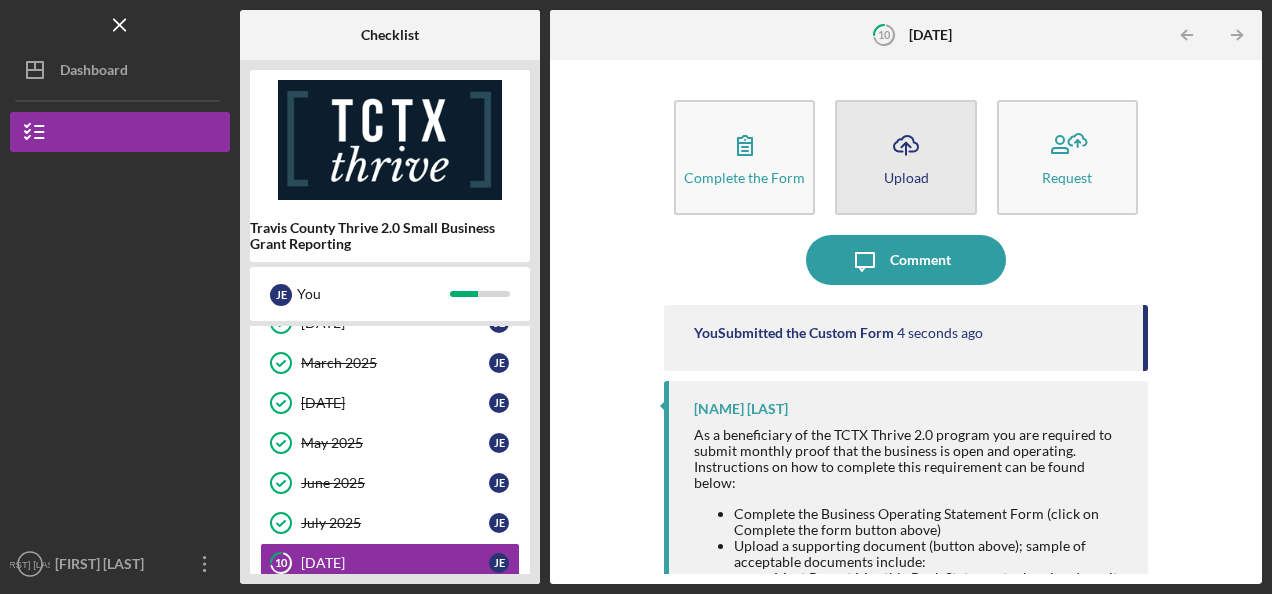 click on "Icon/Upload Upload" at bounding box center (905, 157) 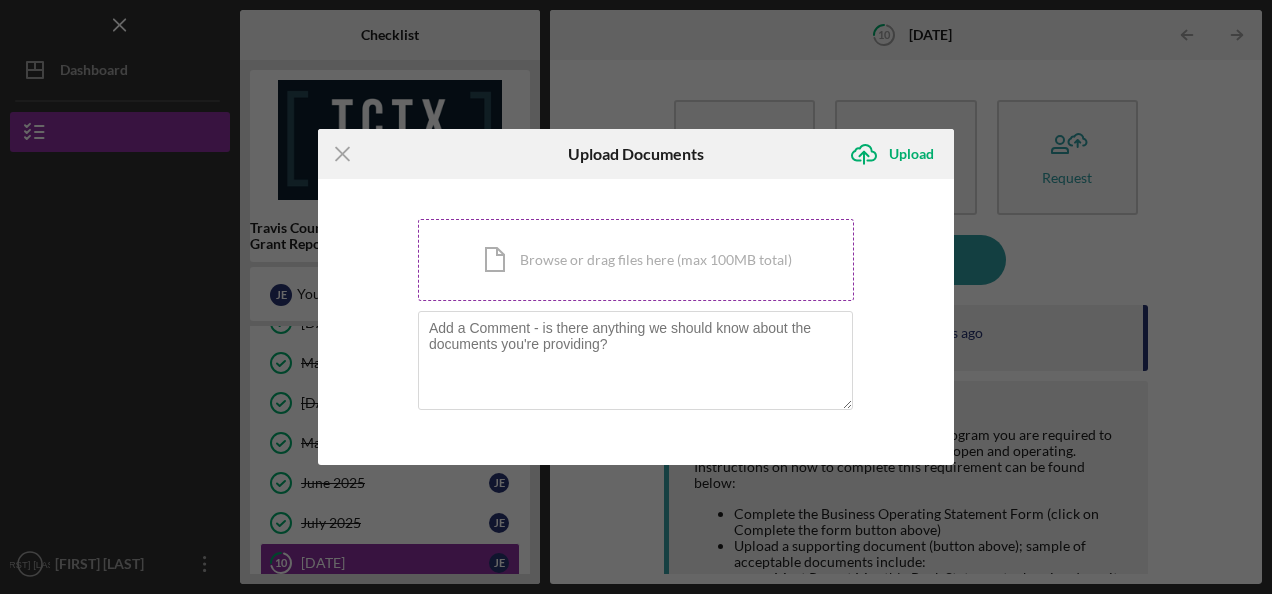 click on "Icon/Document Browse or drag files here (max 100MB total) Tap to choose files or take a photo" at bounding box center (636, 260) 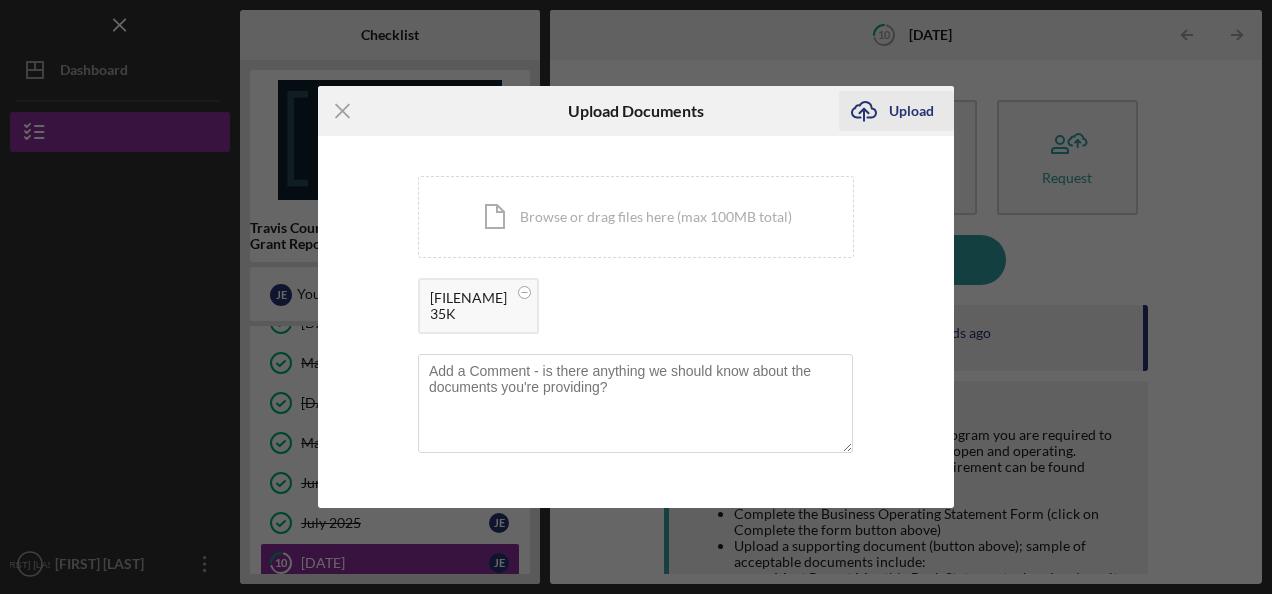click on "Upload" at bounding box center (911, 111) 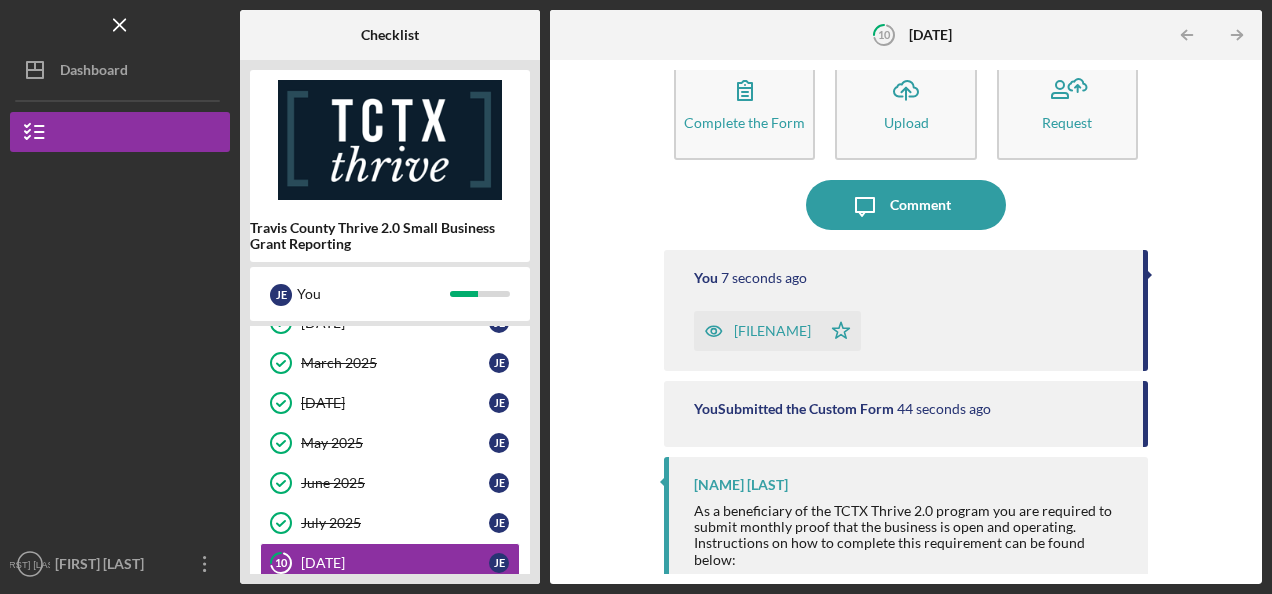 scroll, scrollTop: 0, scrollLeft: 0, axis: both 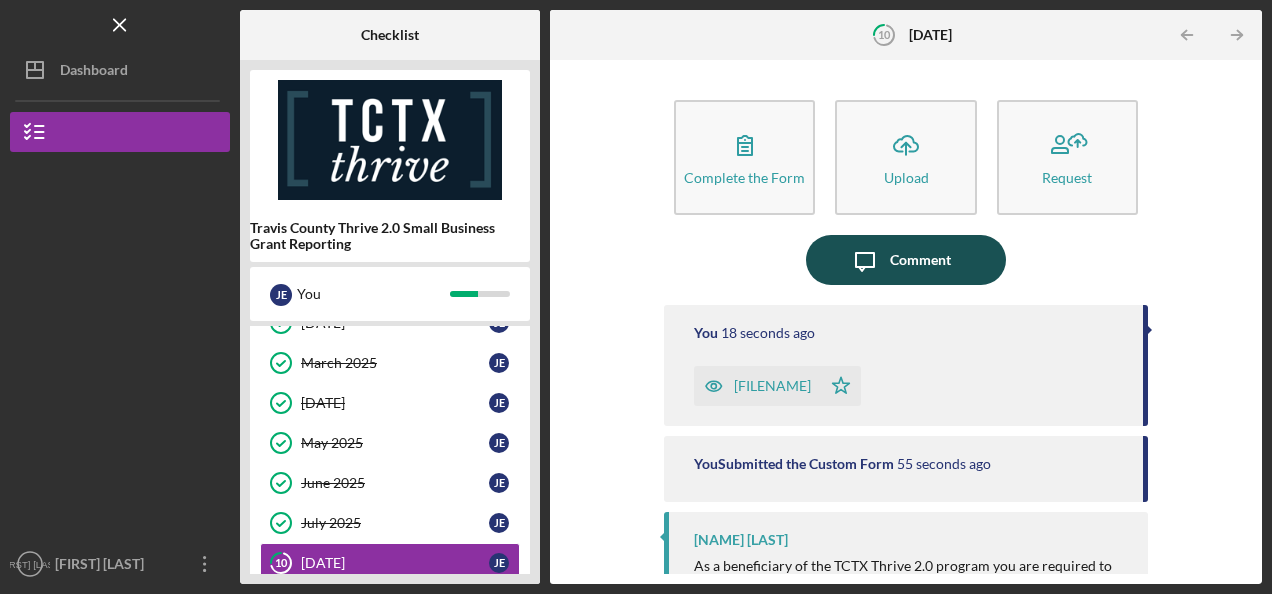 click on "Comment" at bounding box center [920, 260] 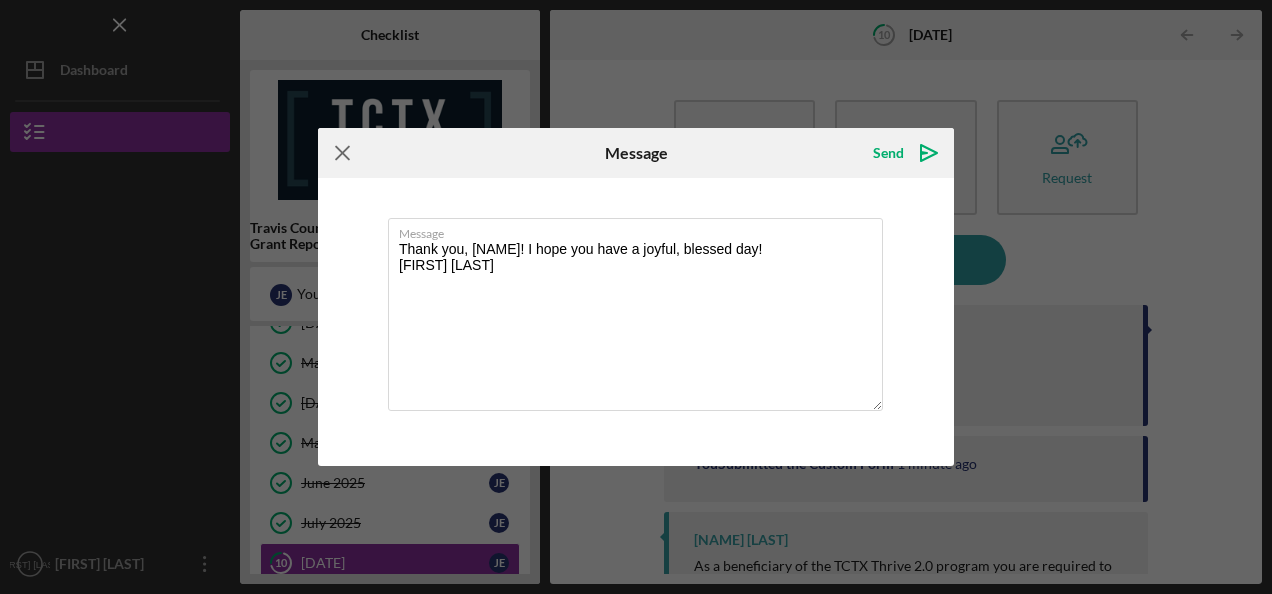 type on "Thank you, [NAME]! I hope you have a joyful, blessed day!
[FIRST] [LAST]" 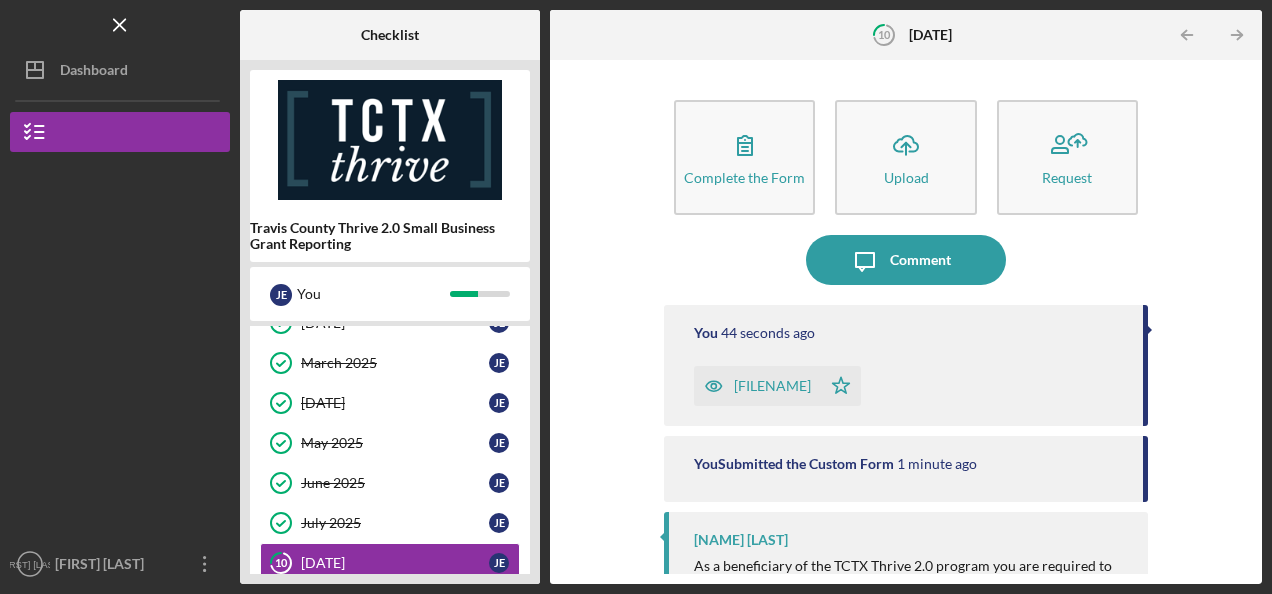 drag, startPoint x: 544, startPoint y: 361, endPoint x: 543, endPoint y: 399, distance: 38.013157 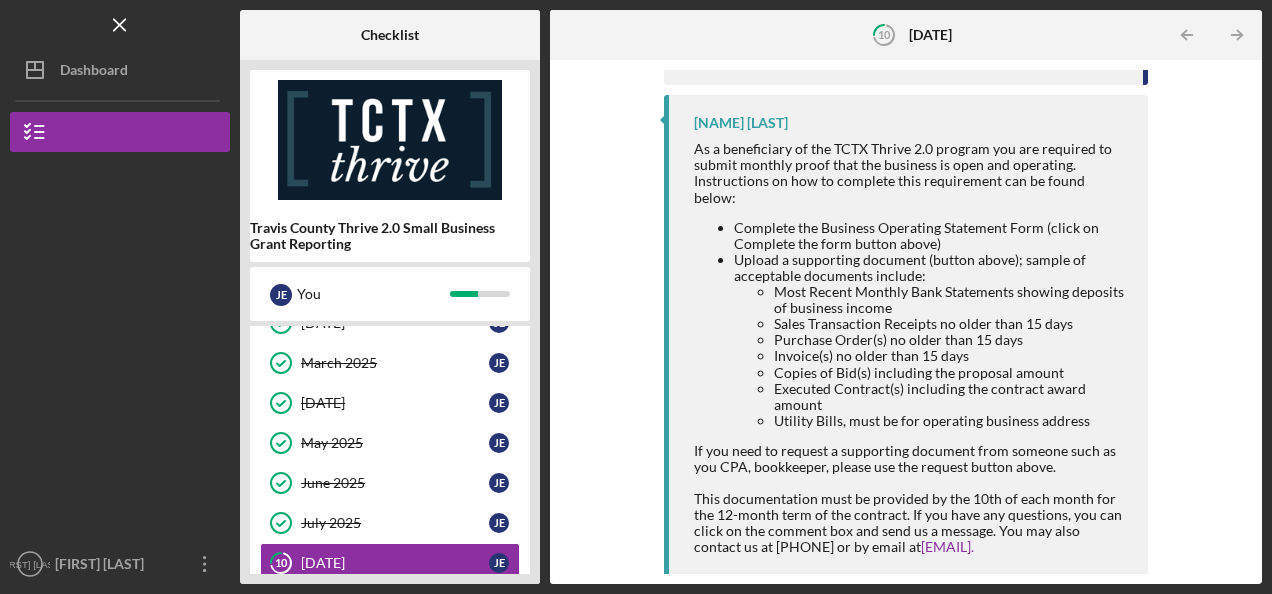scroll, scrollTop: 456, scrollLeft: 0, axis: vertical 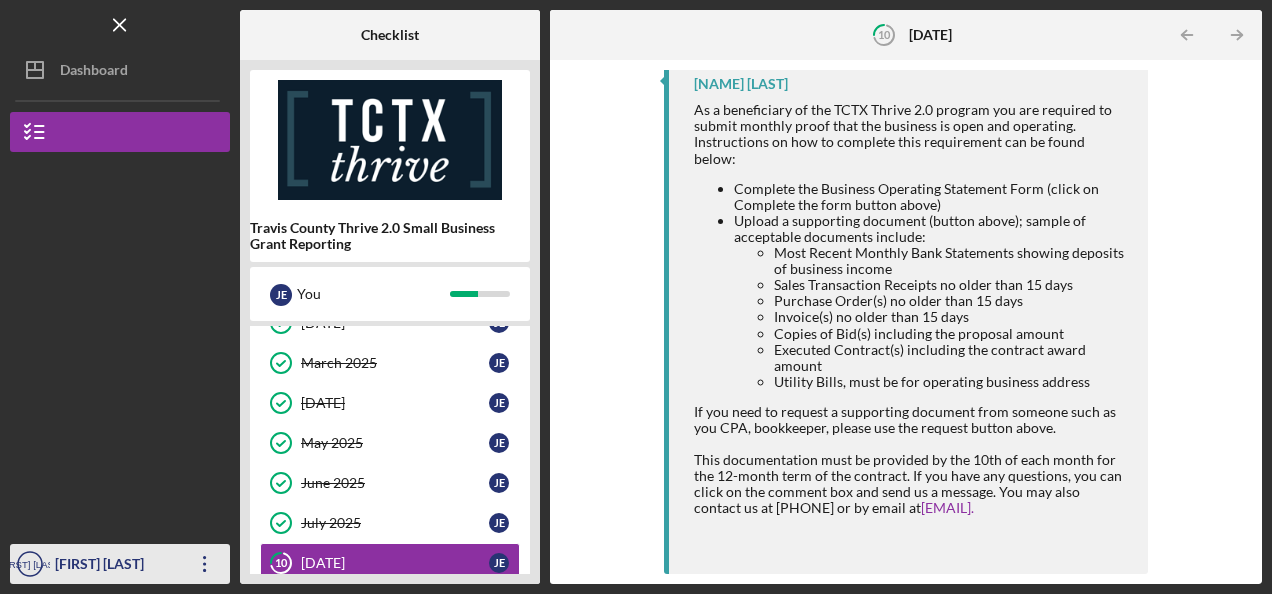 click on "Icon/Overflow" 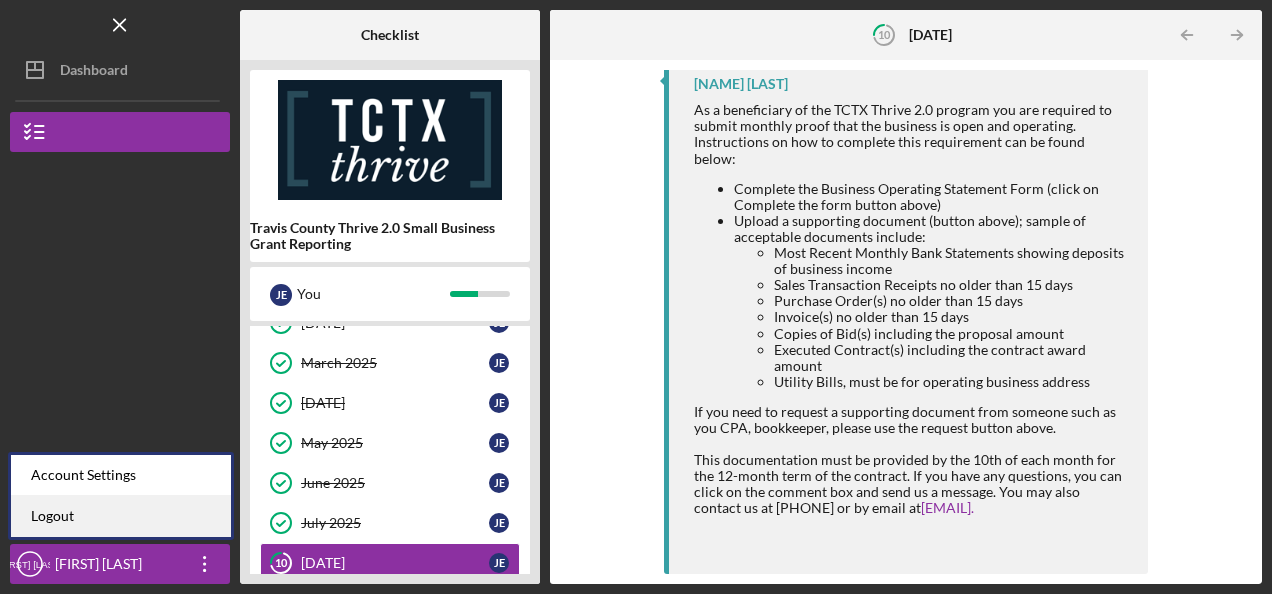 click on "Logout" at bounding box center (121, 516) 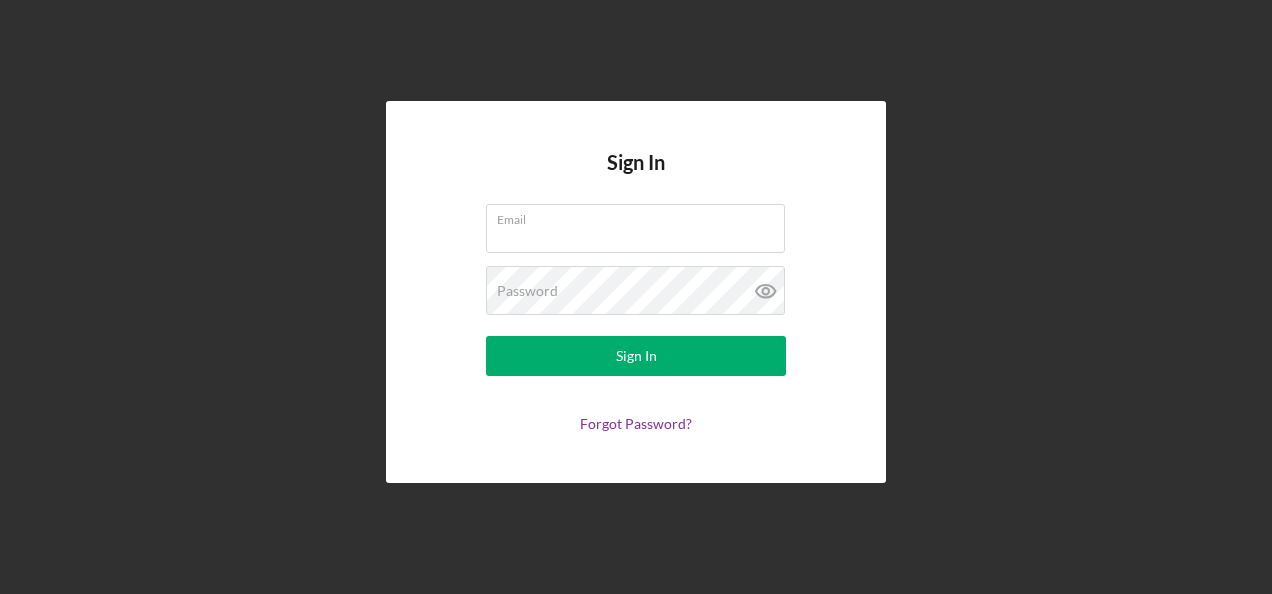 type on "[EMAIL]" 